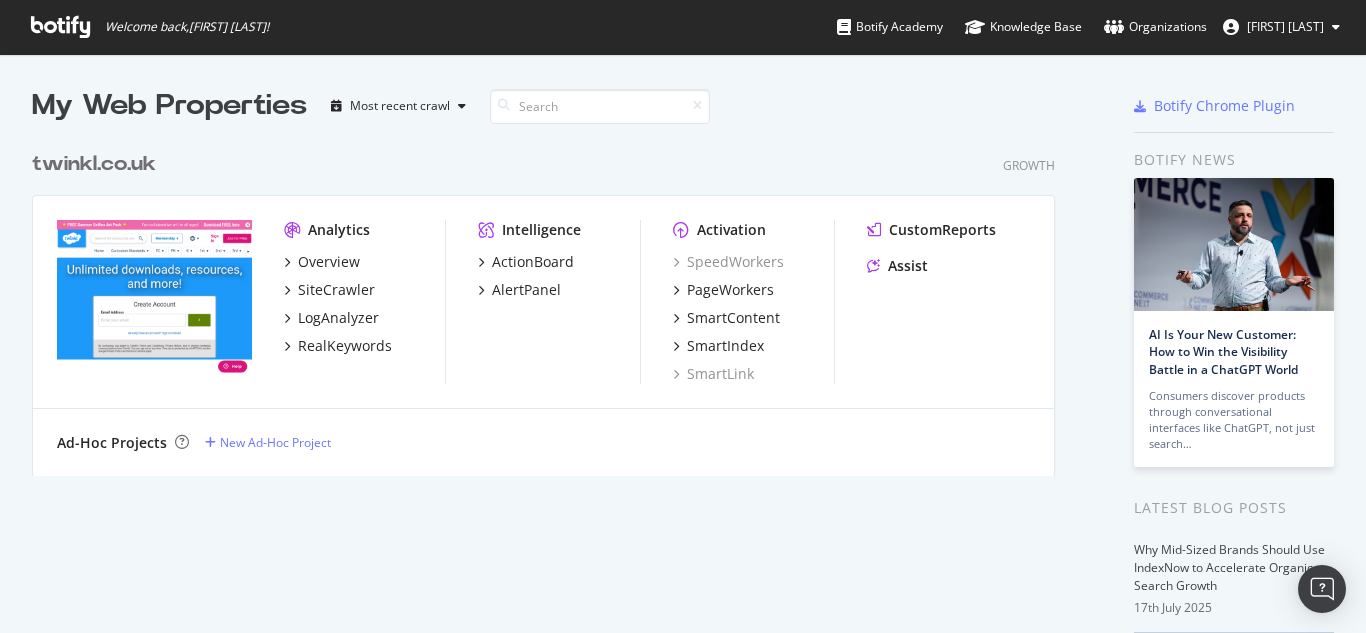 scroll, scrollTop: 0, scrollLeft: 0, axis: both 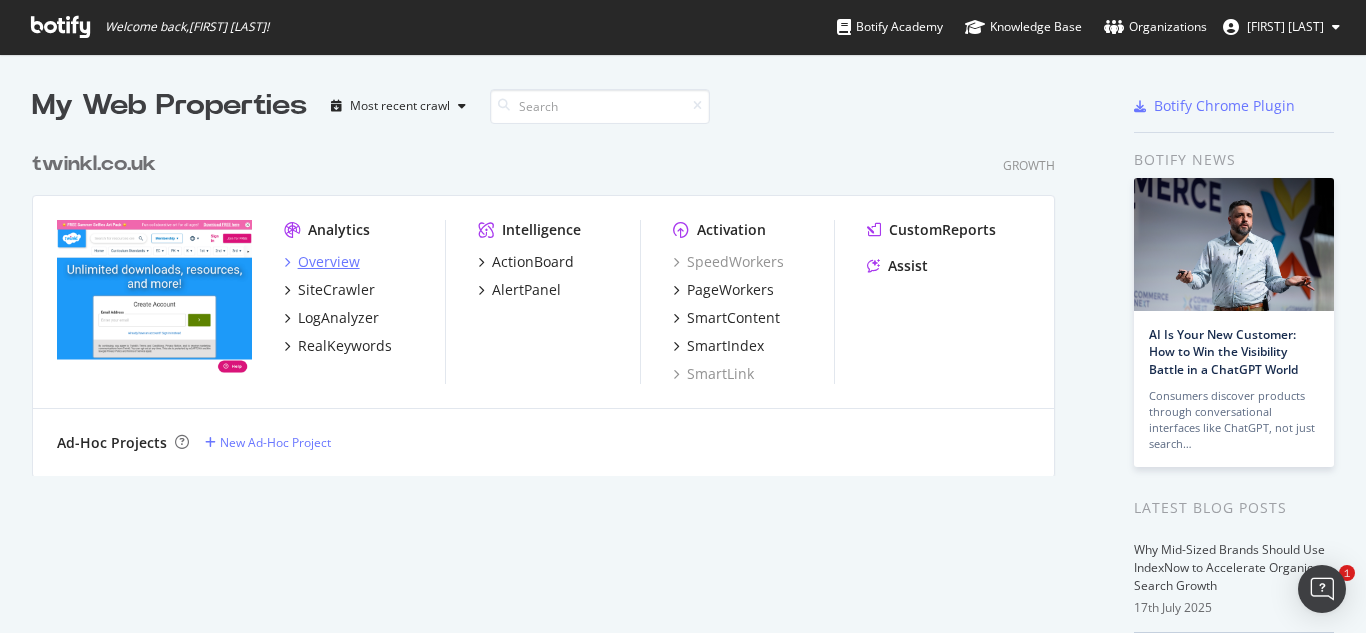 click on "Overview" at bounding box center [329, 262] 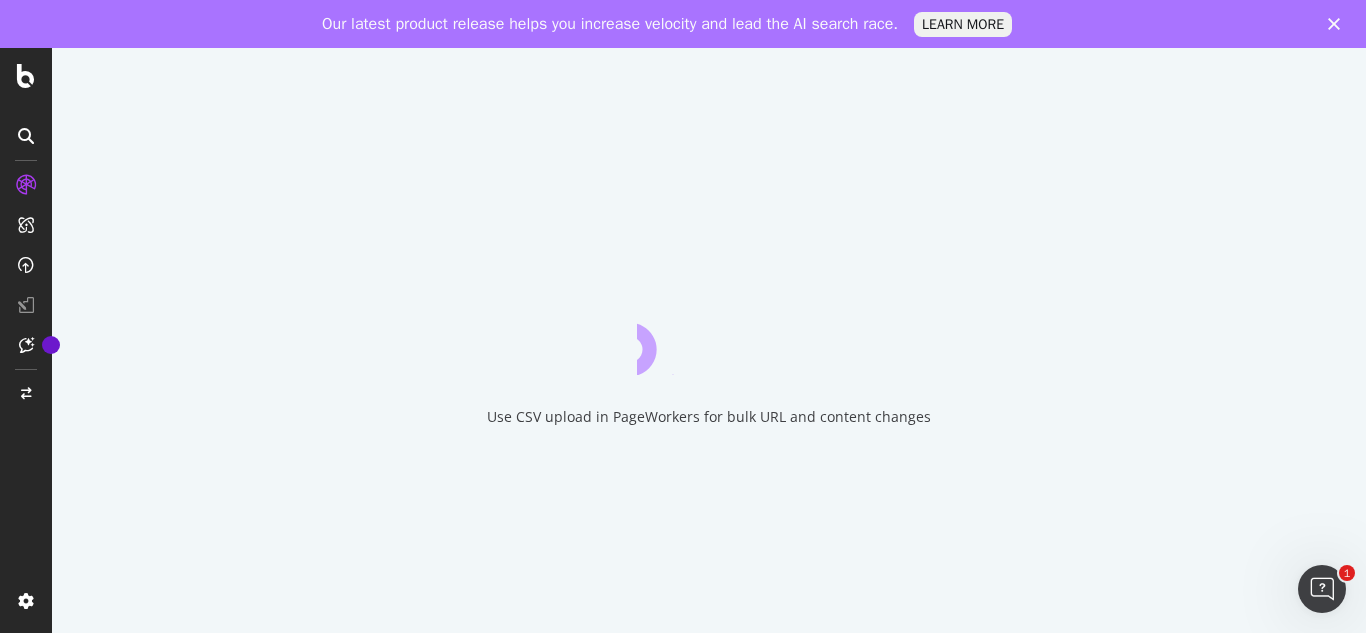 scroll, scrollTop: 0, scrollLeft: 0, axis: both 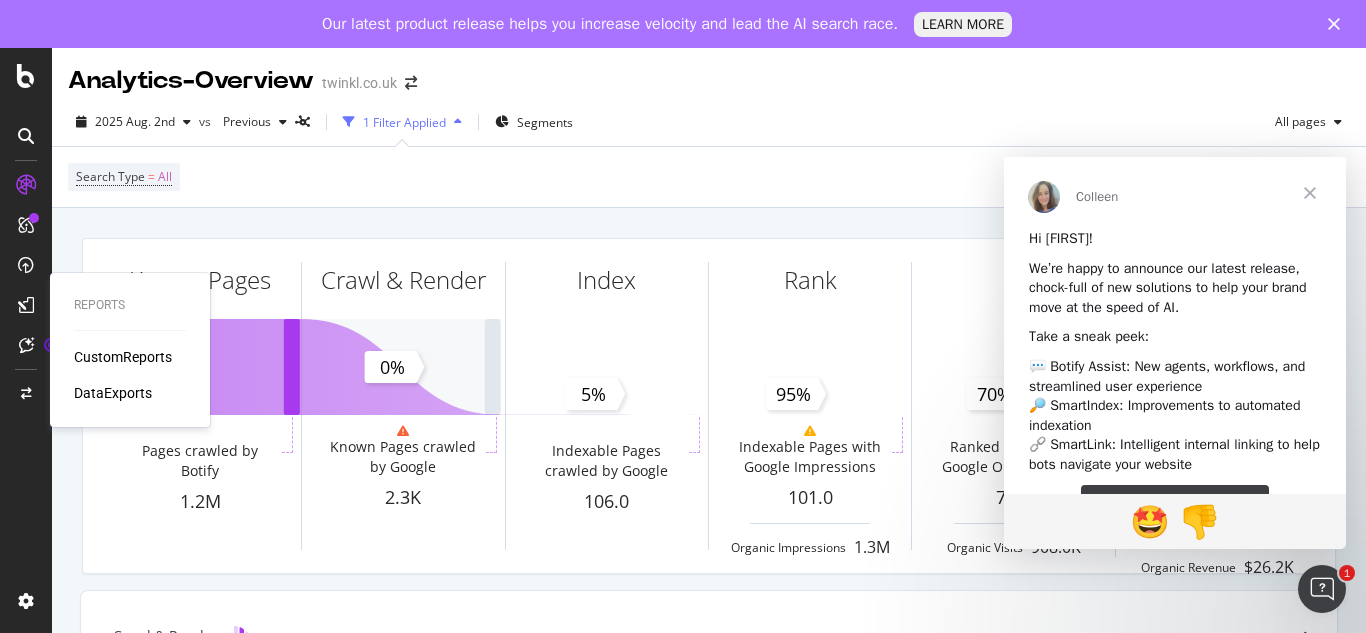 click on "DataExports" at bounding box center (113, 393) 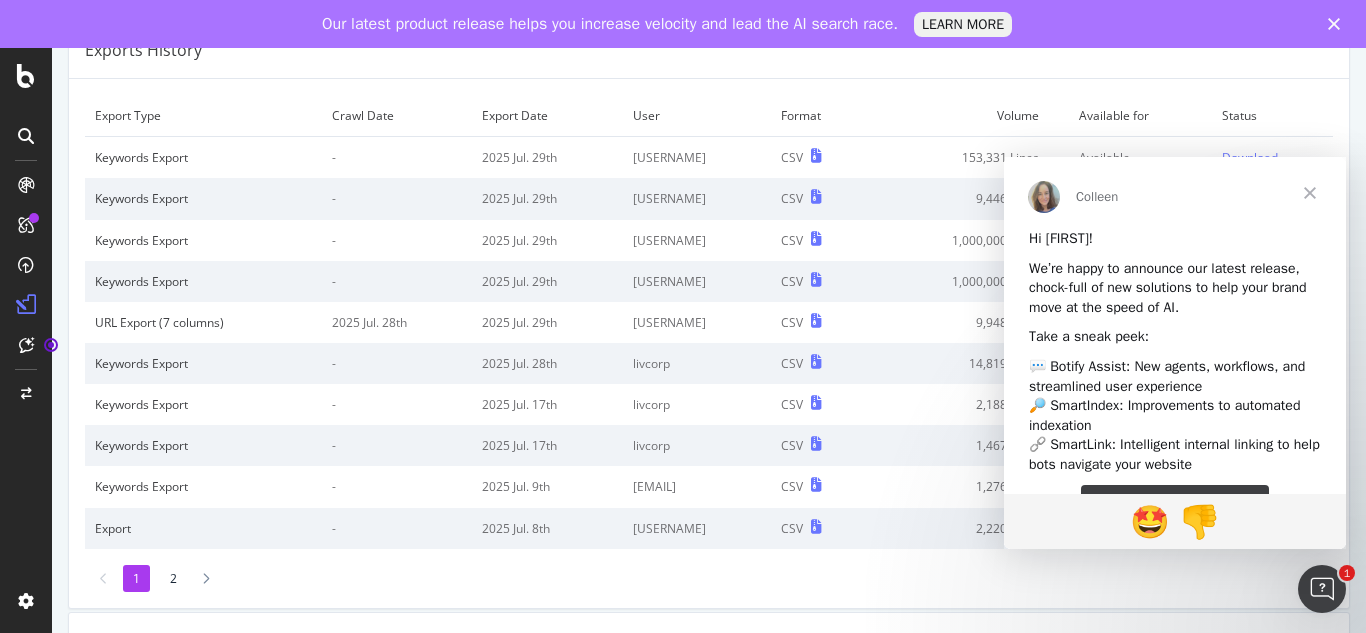 scroll, scrollTop: 0, scrollLeft: 0, axis: both 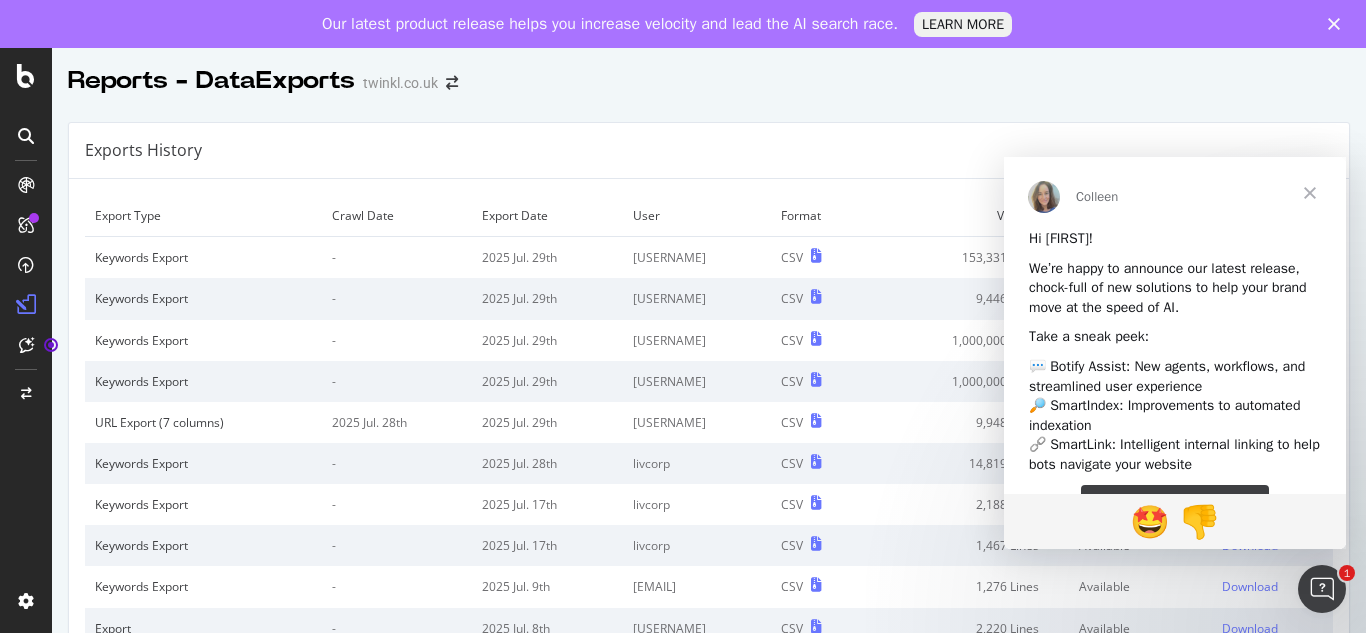 click at bounding box center [1310, 193] 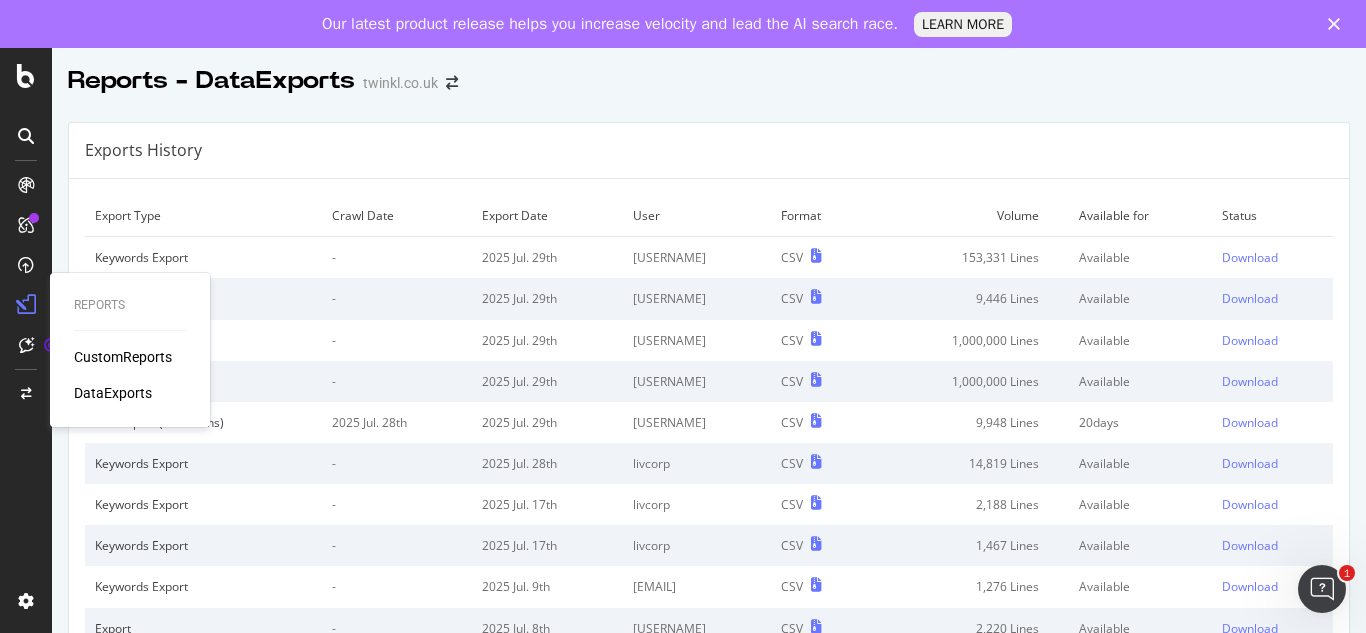 click on "CustomReports" at bounding box center (123, 357) 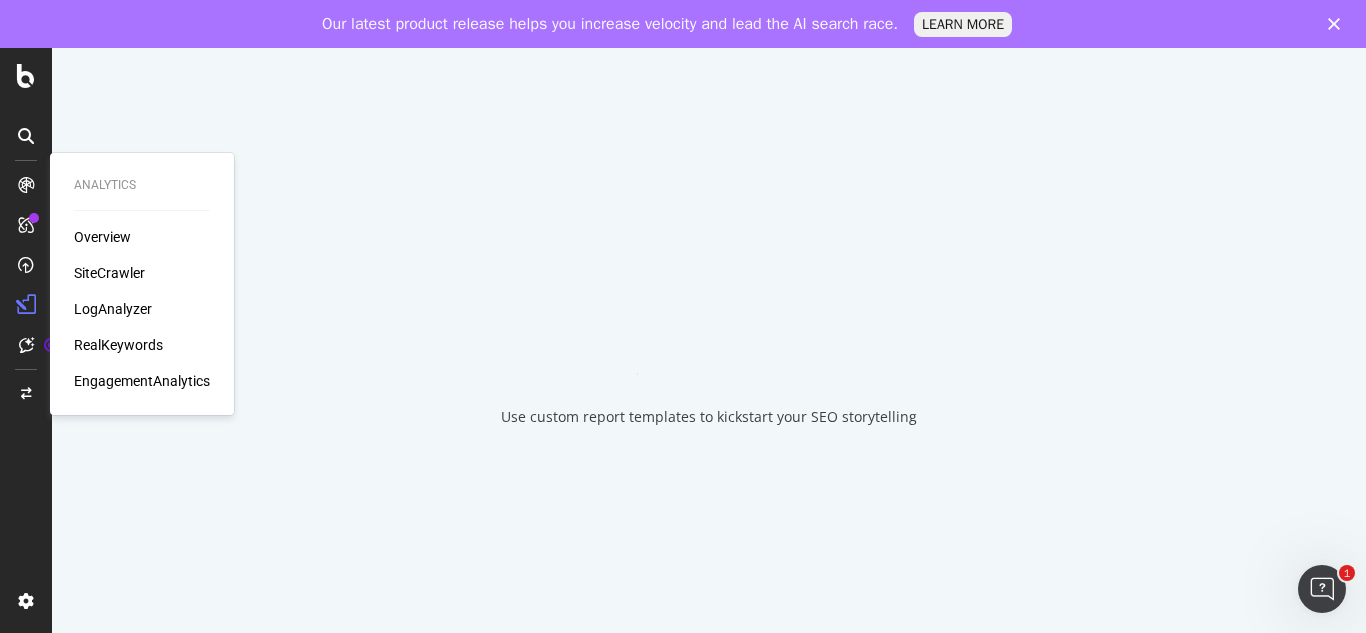 click on "RealKeywords" at bounding box center (118, 345) 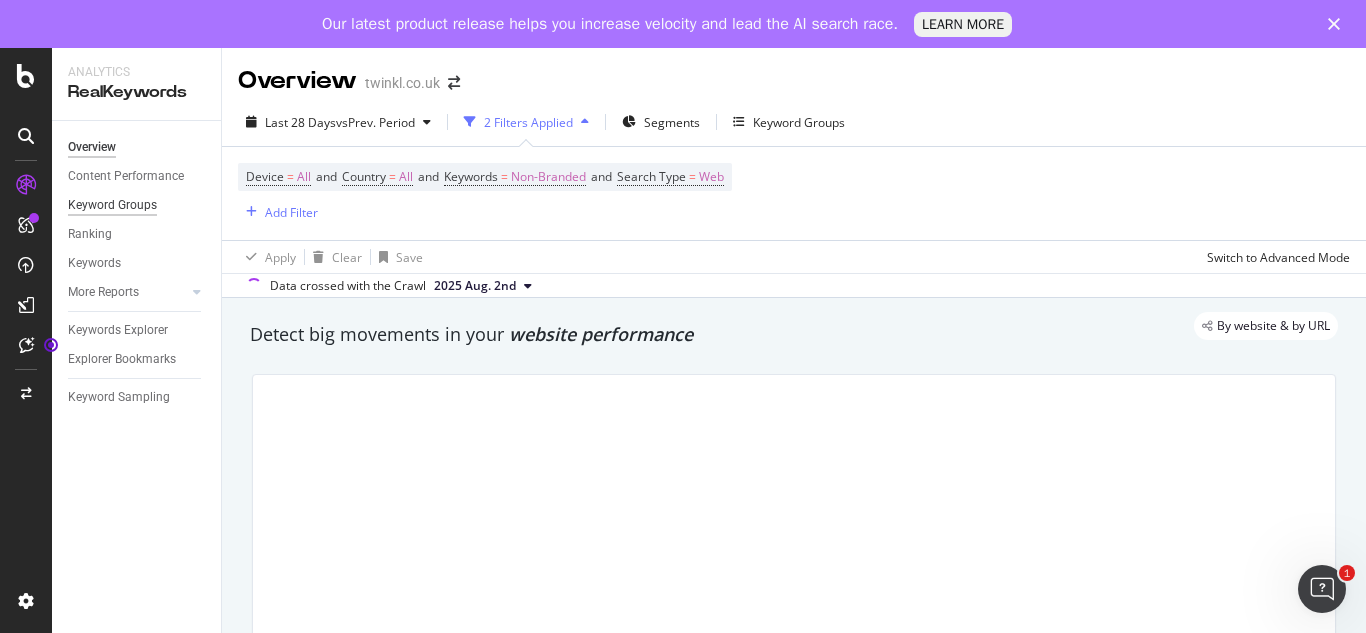 click on "Keyword Groups" at bounding box center (112, 205) 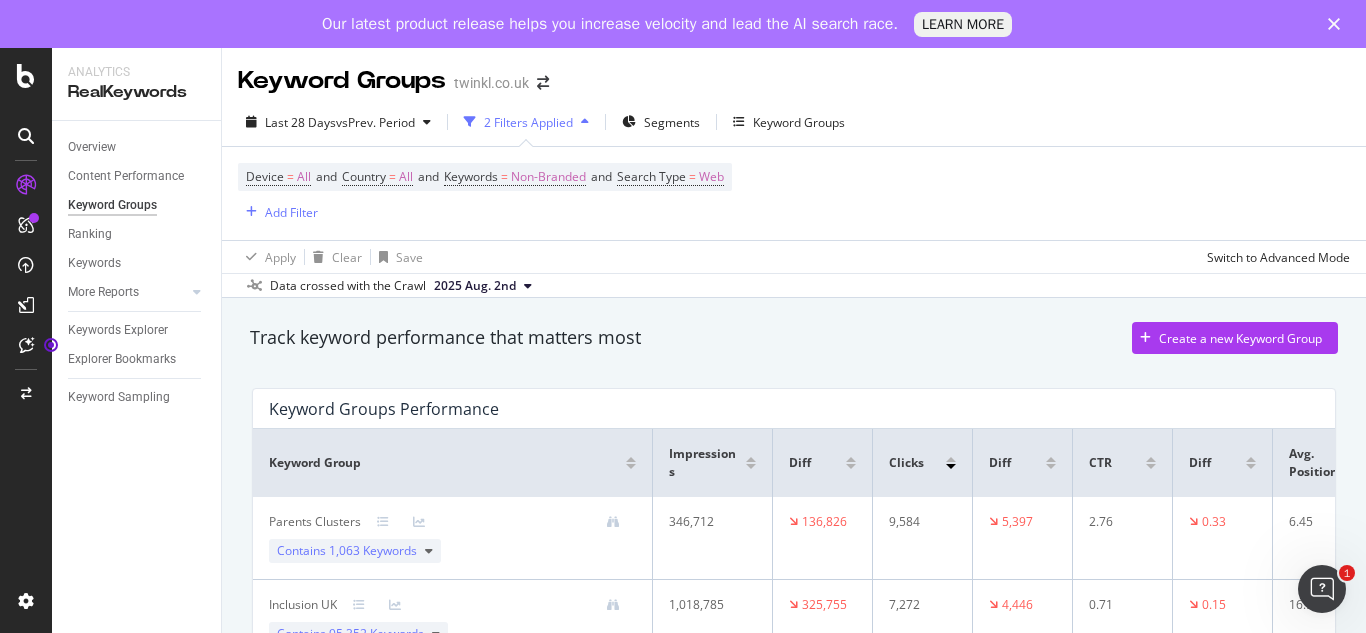scroll, scrollTop: 200, scrollLeft: 0, axis: vertical 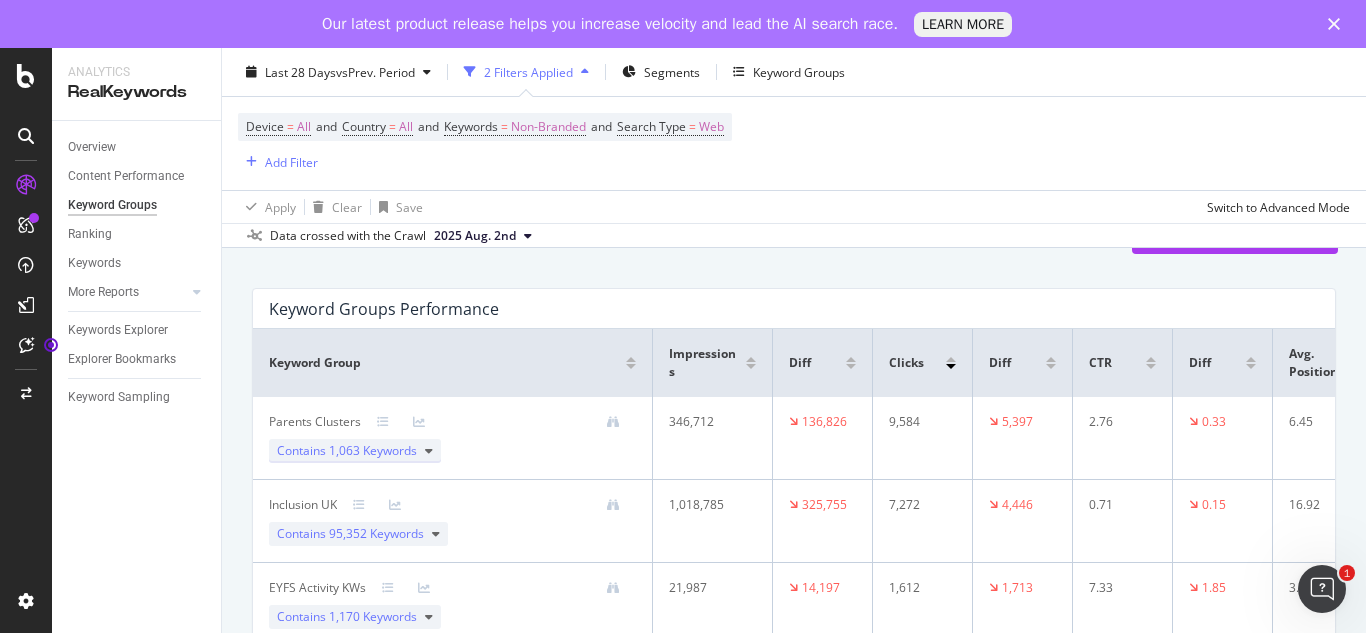 click on "1,063 Keywords" at bounding box center (373, 450) 